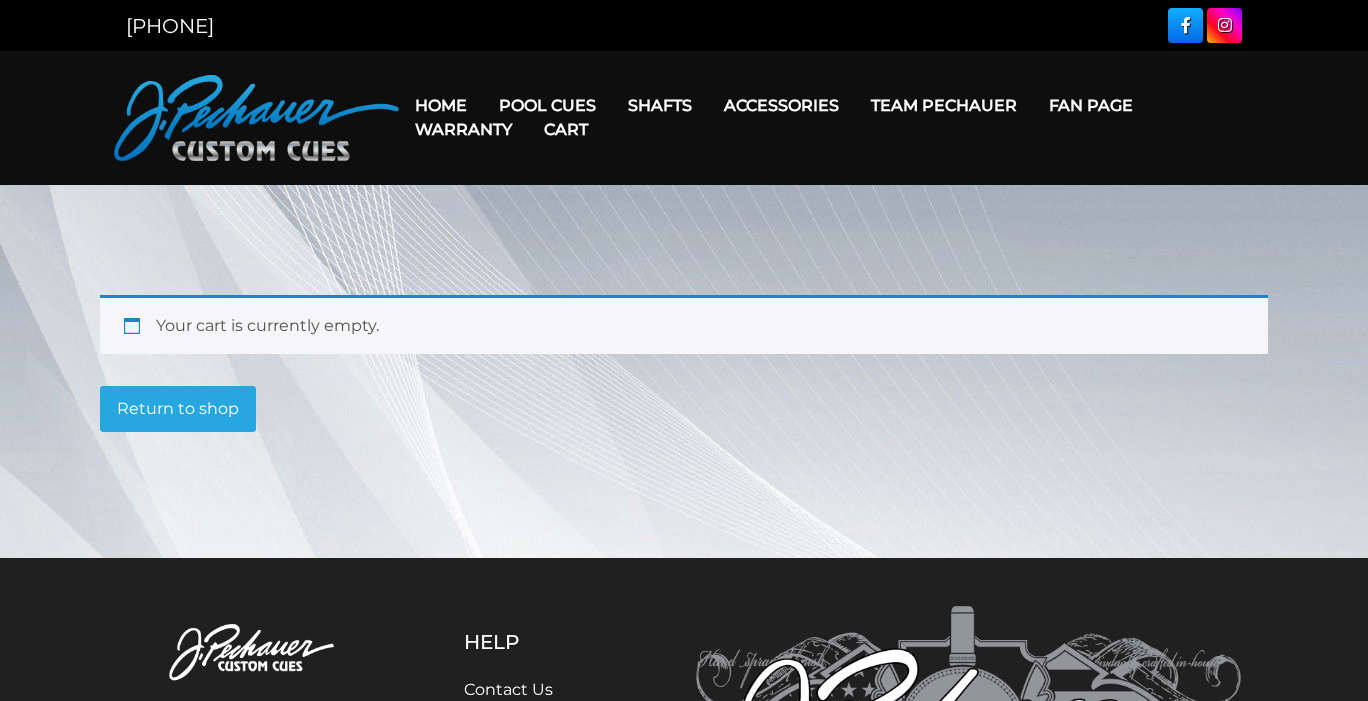 scroll, scrollTop: 0, scrollLeft: 0, axis: both 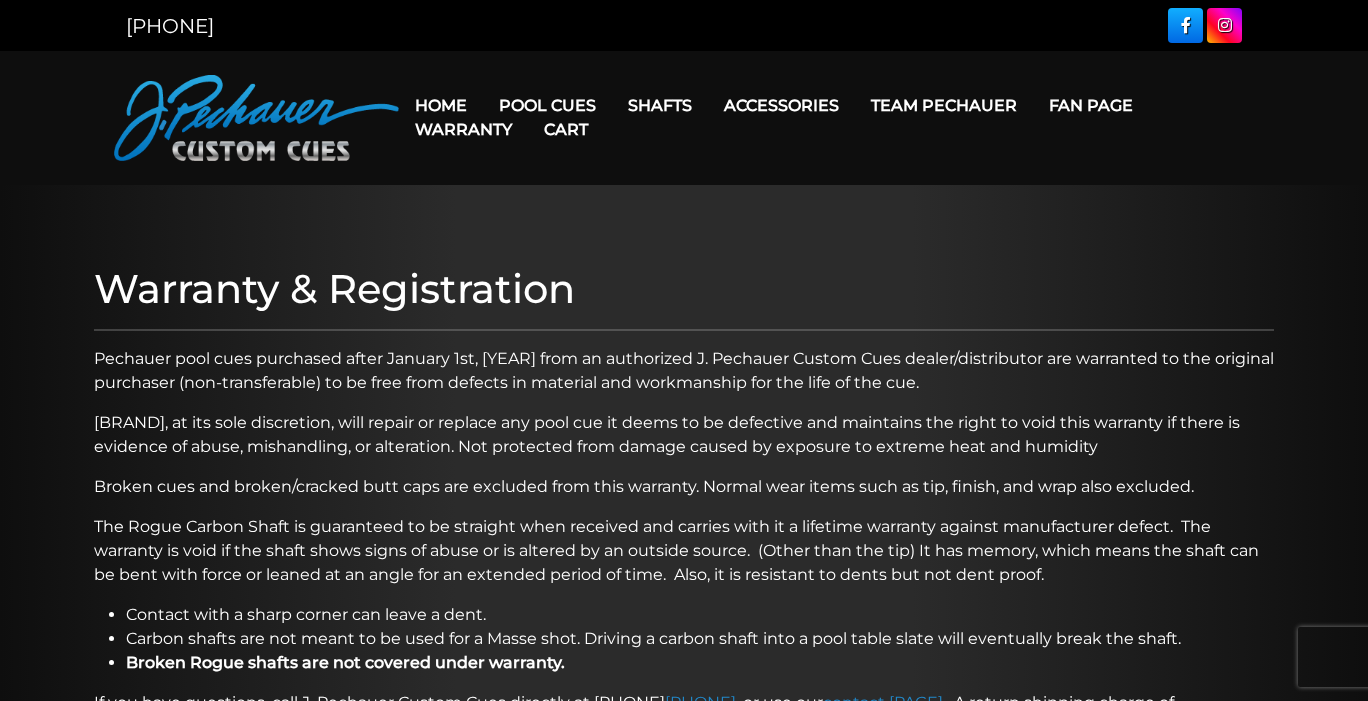 click on "Cart" at bounding box center (566, 129) 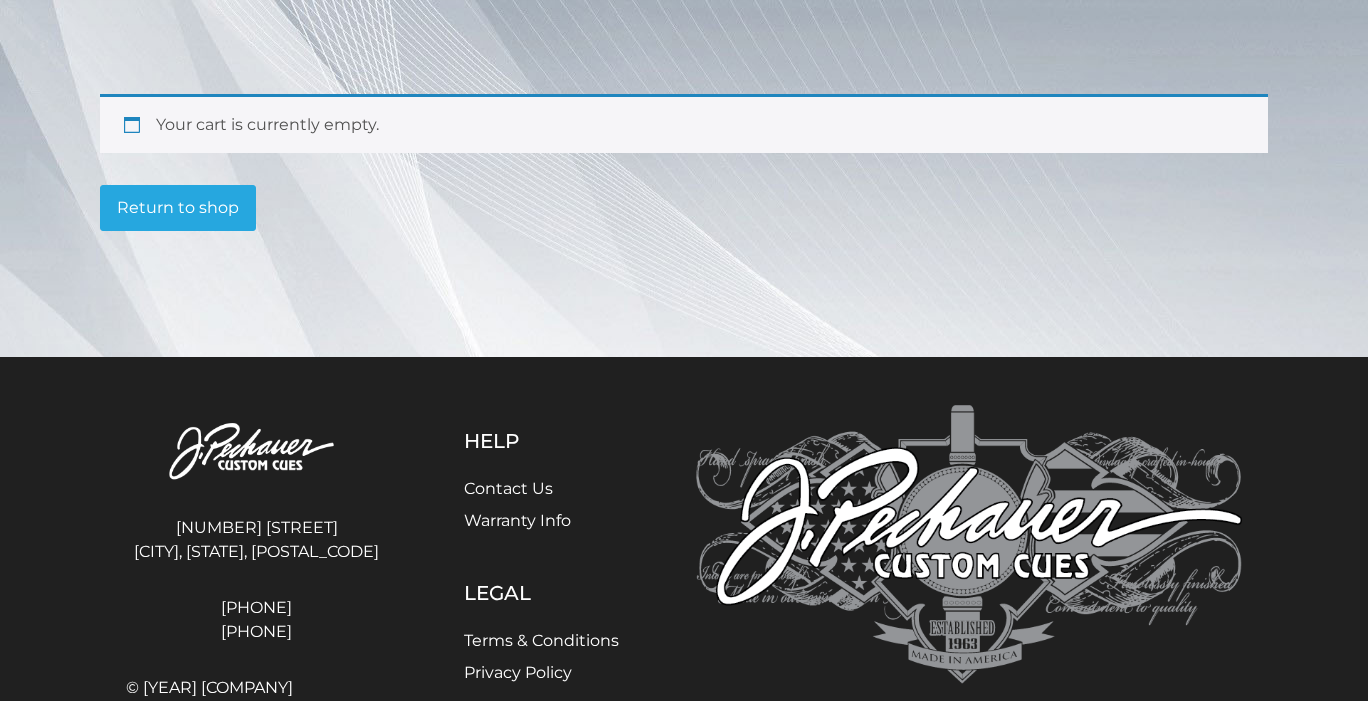 scroll, scrollTop: 0, scrollLeft: 0, axis: both 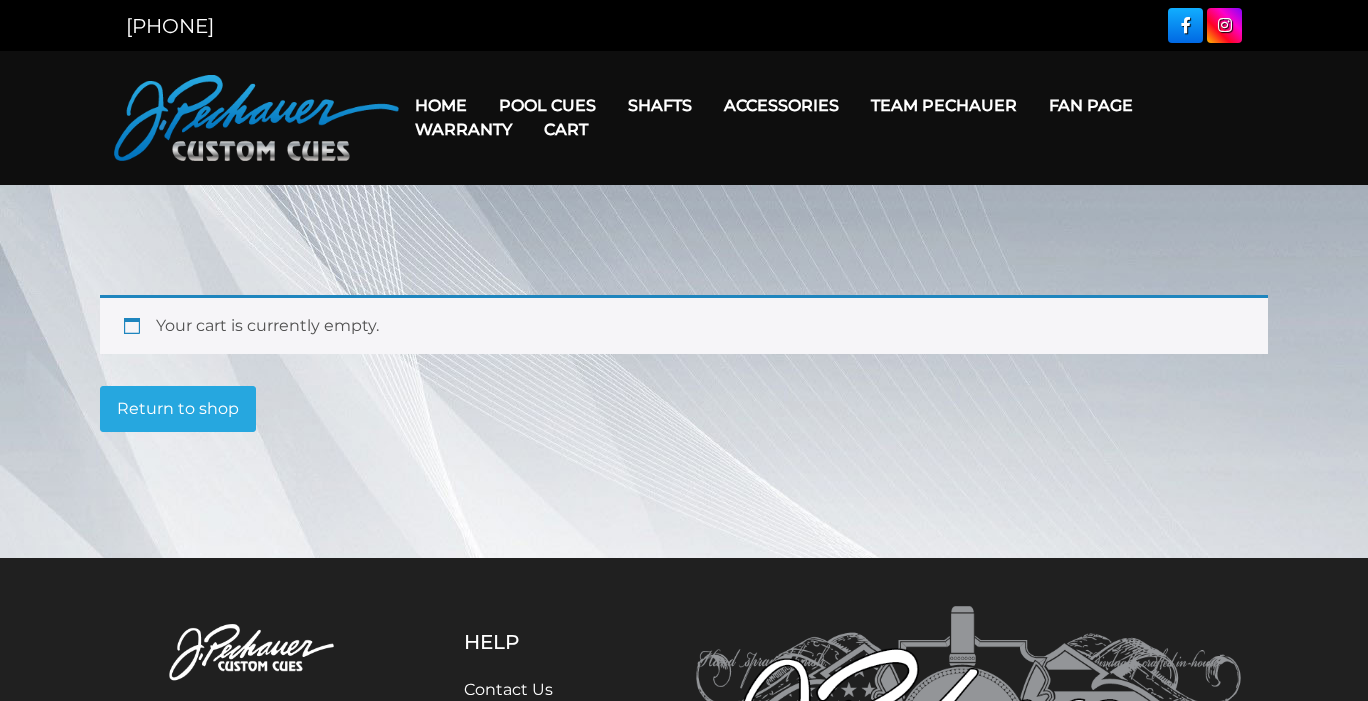 click on "Return to shop" at bounding box center (178, 409) 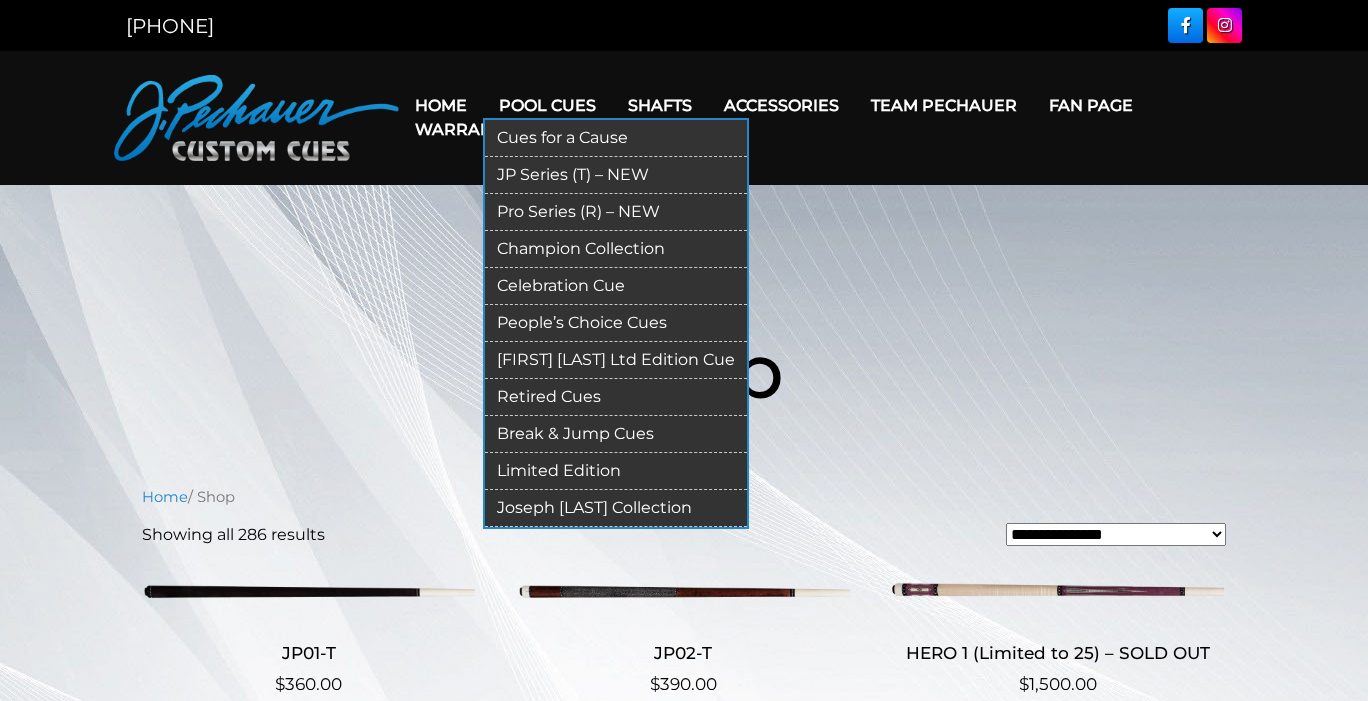 scroll, scrollTop: 0, scrollLeft: 0, axis: both 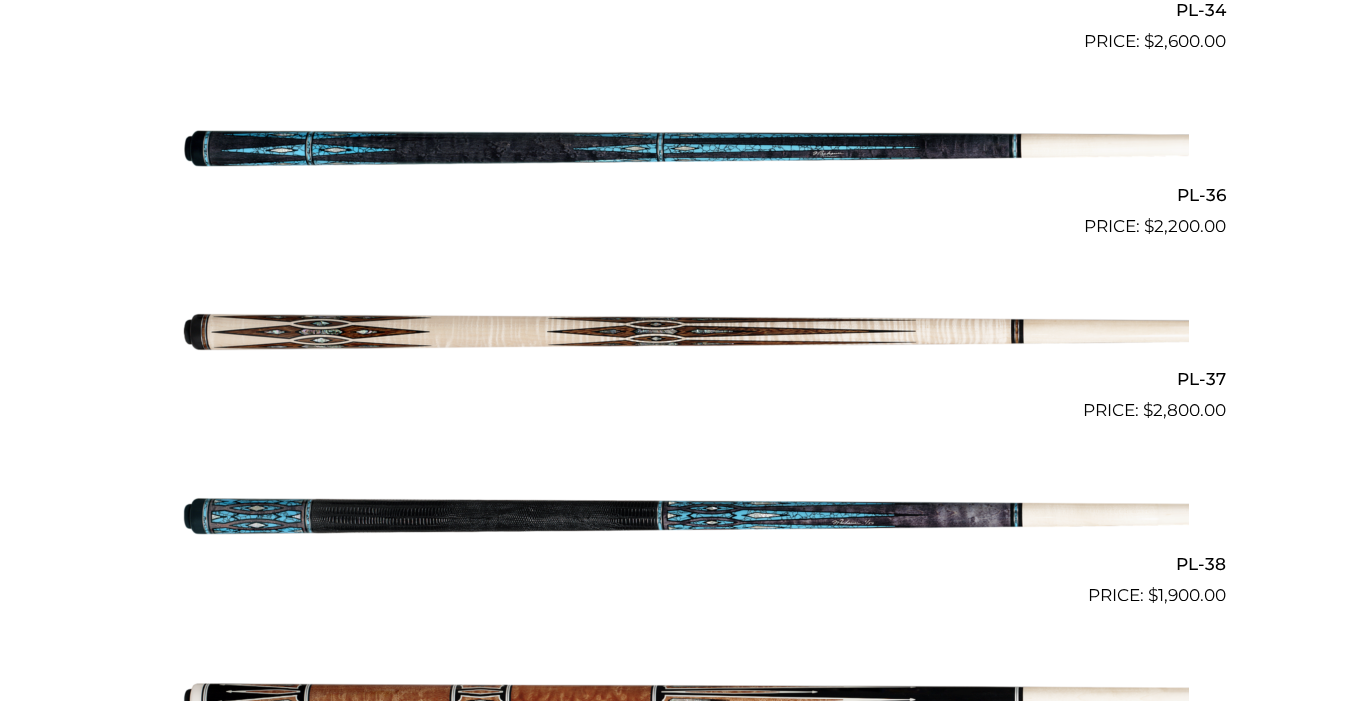 click at bounding box center [684, 516] 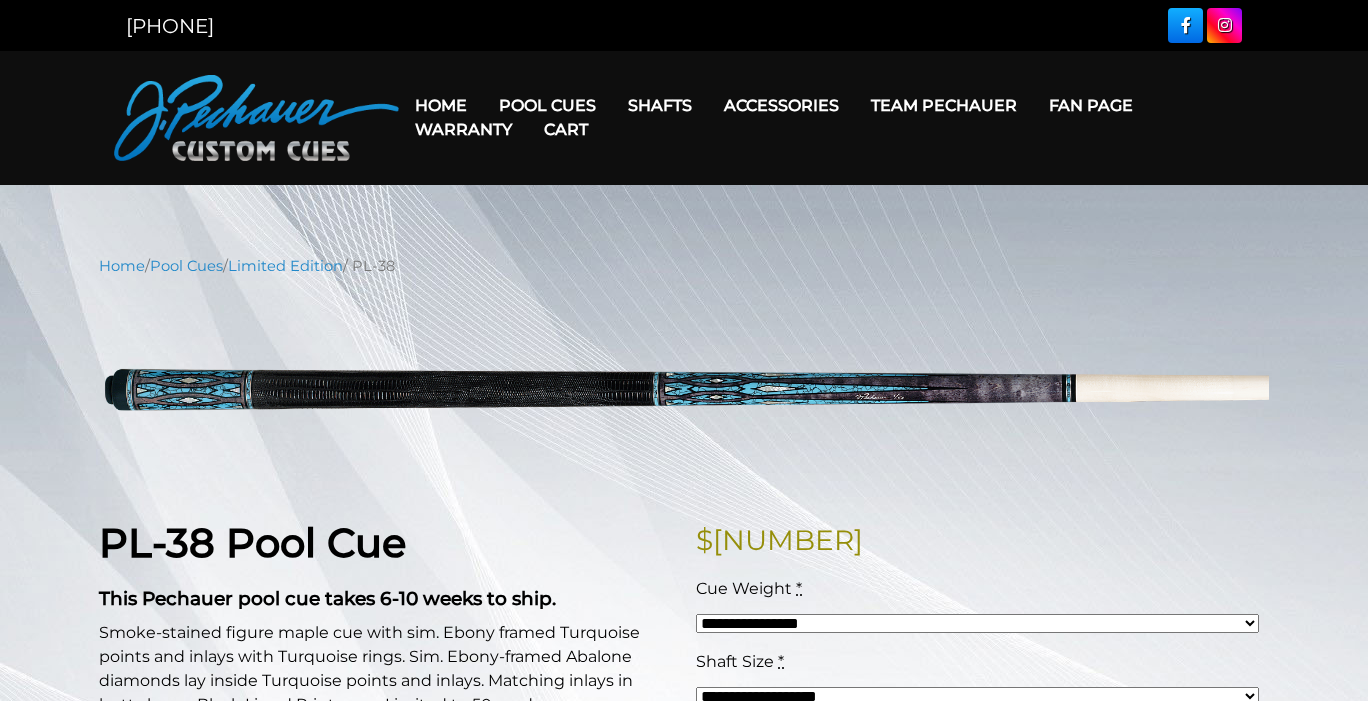 scroll, scrollTop: 0, scrollLeft: 0, axis: both 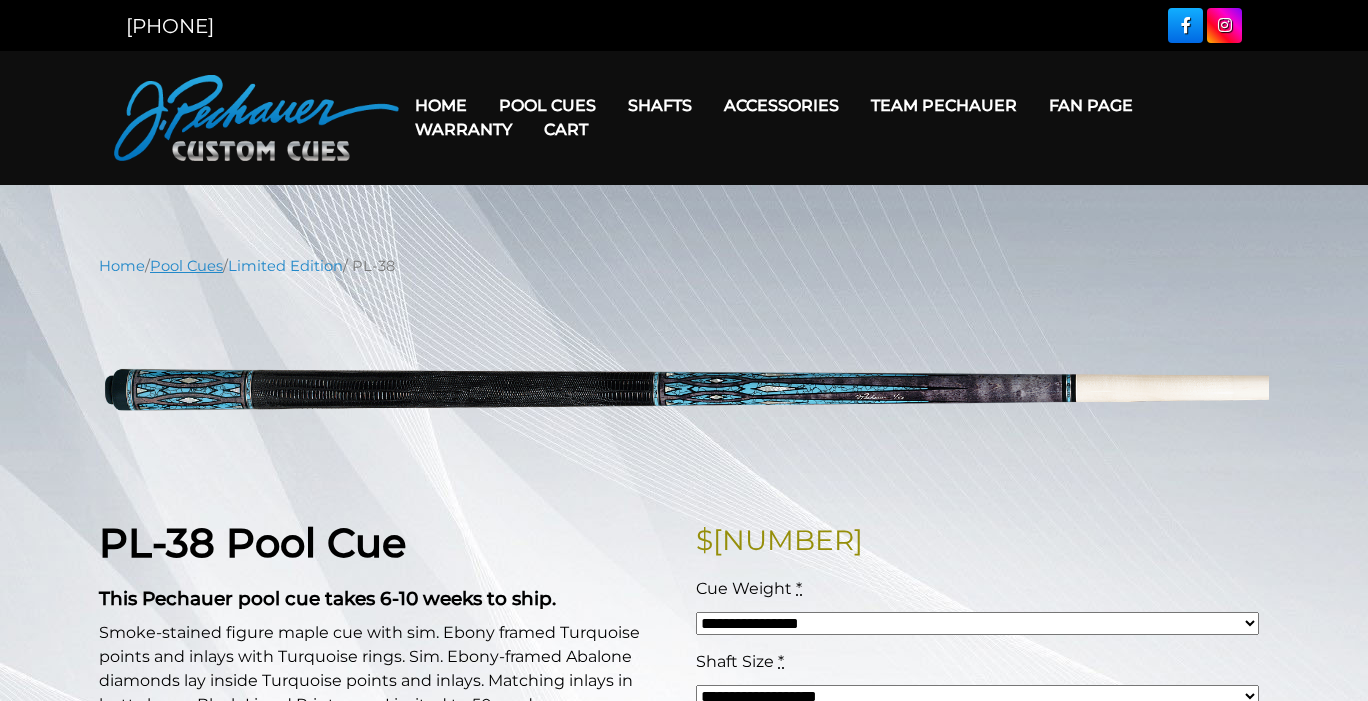 click on "Pool Cues" at bounding box center [186, 266] 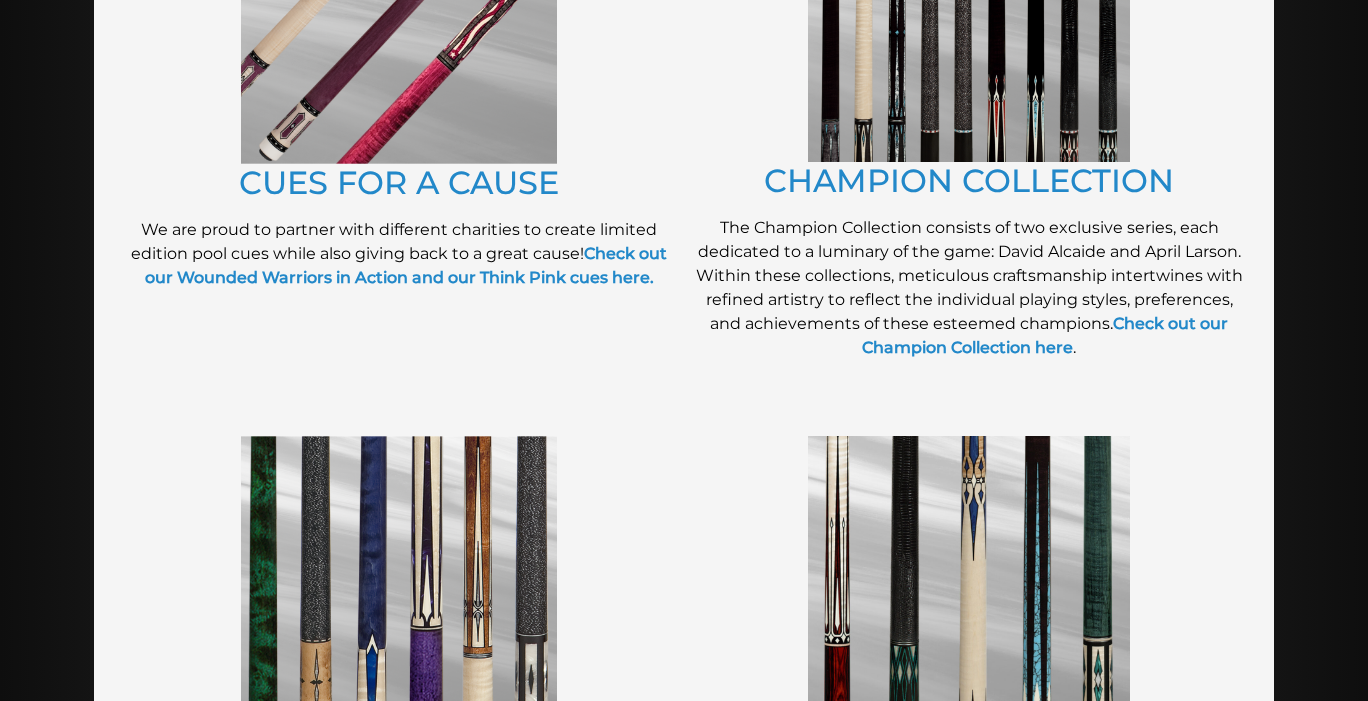 scroll, scrollTop: 633, scrollLeft: 0, axis: vertical 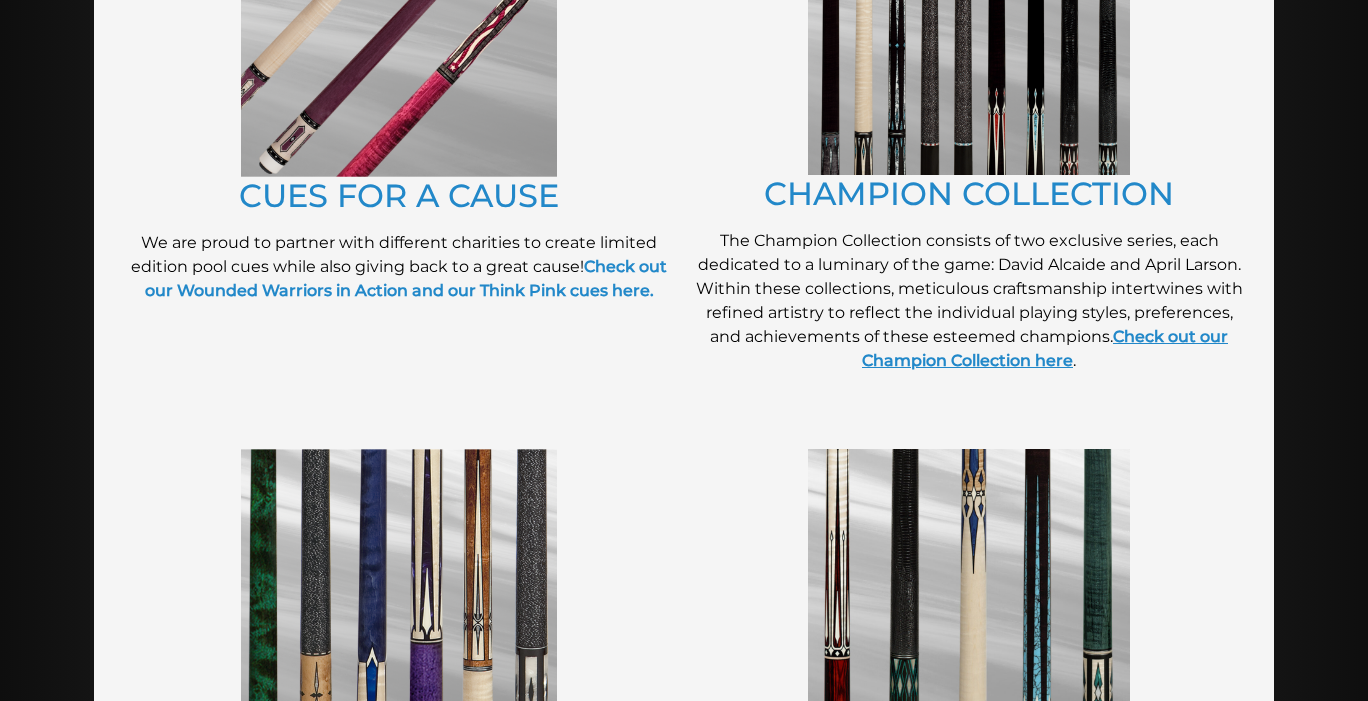 click on "Check out our Champion Collection here" at bounding box center [1045, 348] 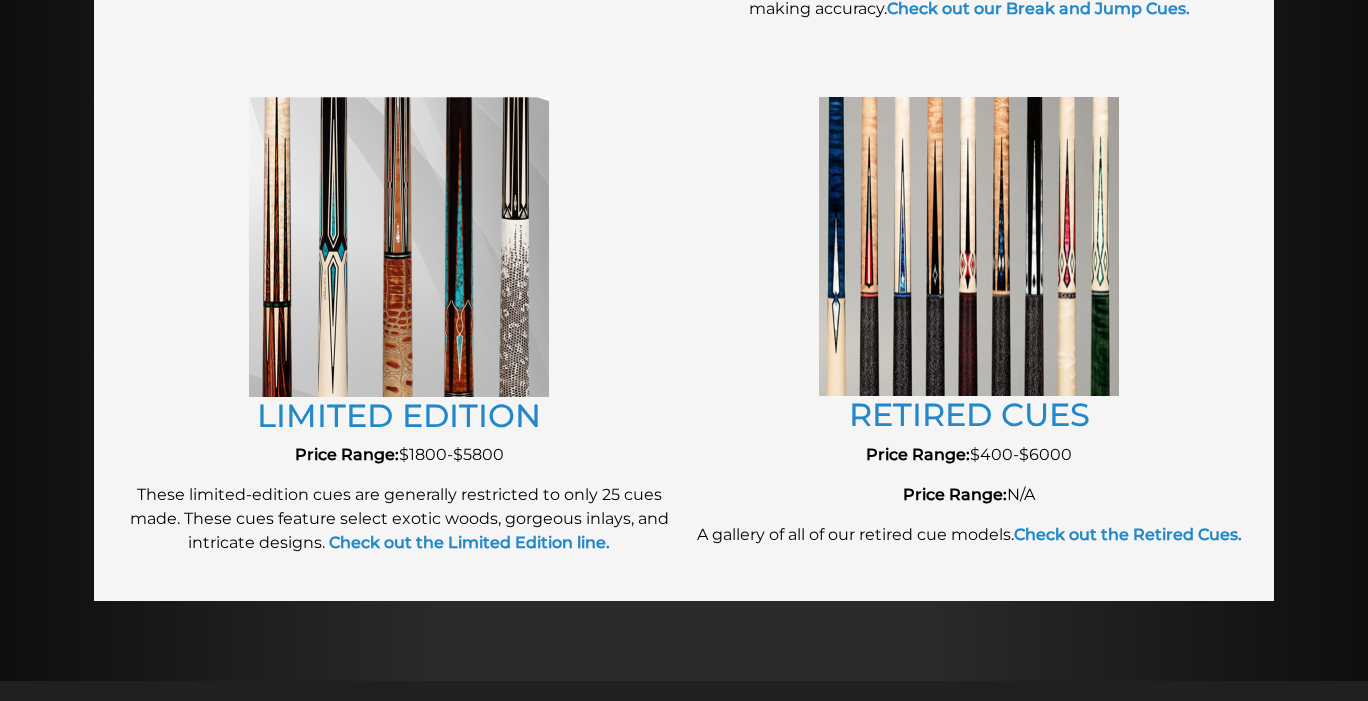 scroll, scrollTop: 2196, scrollLeft: 0, axis: vertical 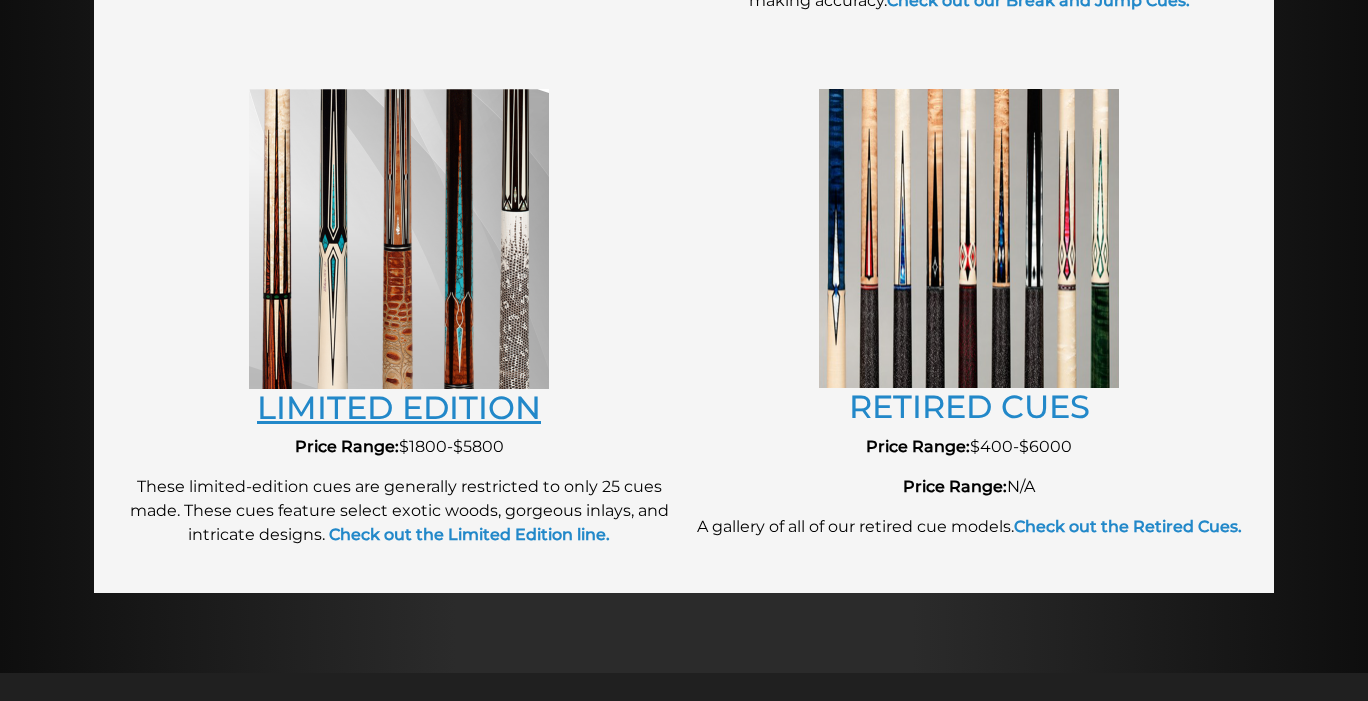 click on "LIMITED EDITION" at bounding box center [399, 407] 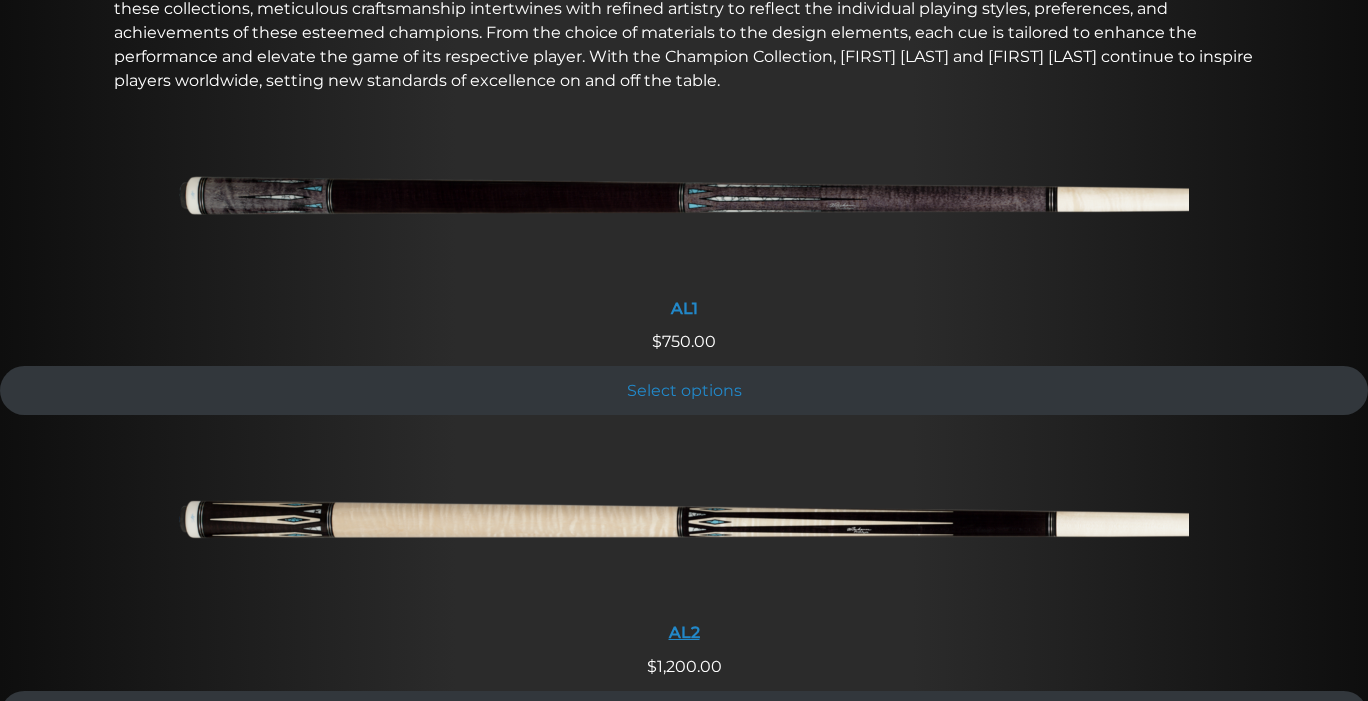 scroll, scrollTop: 0, scrollLeft: 0, axis: both 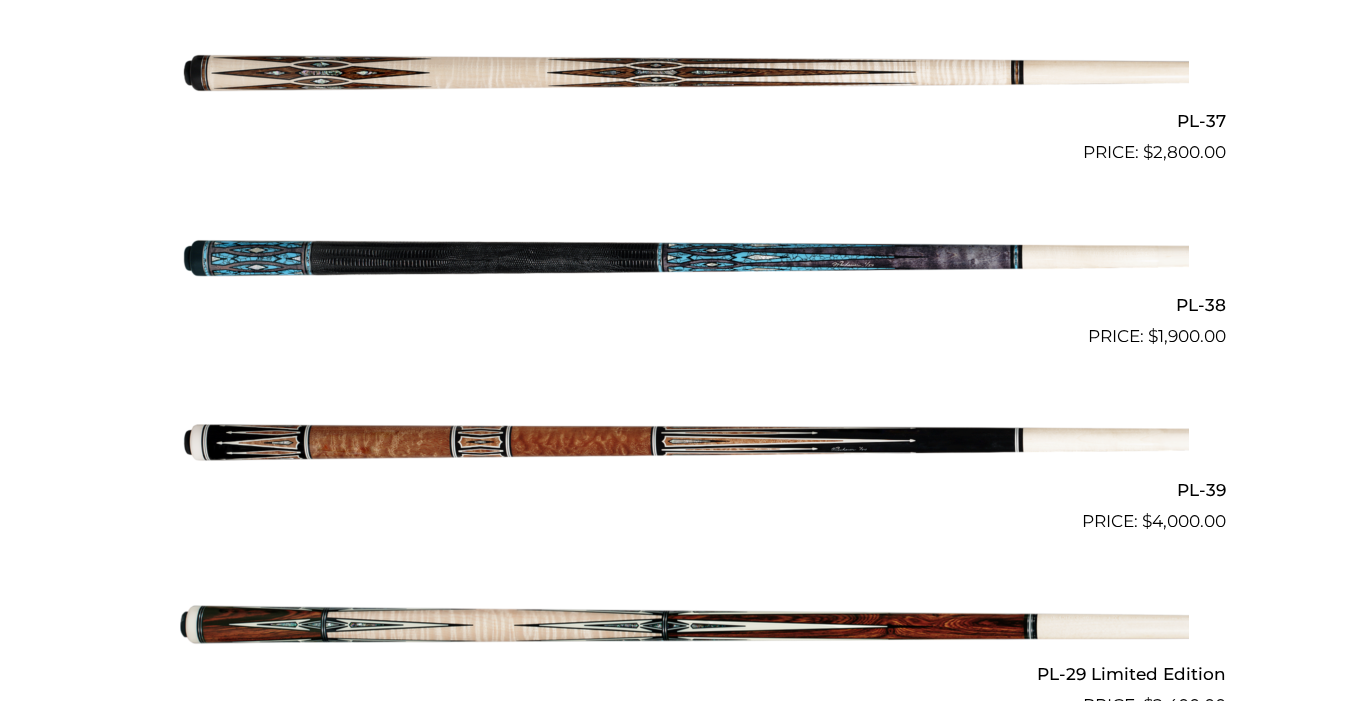 click at bounding box center [684, 258] 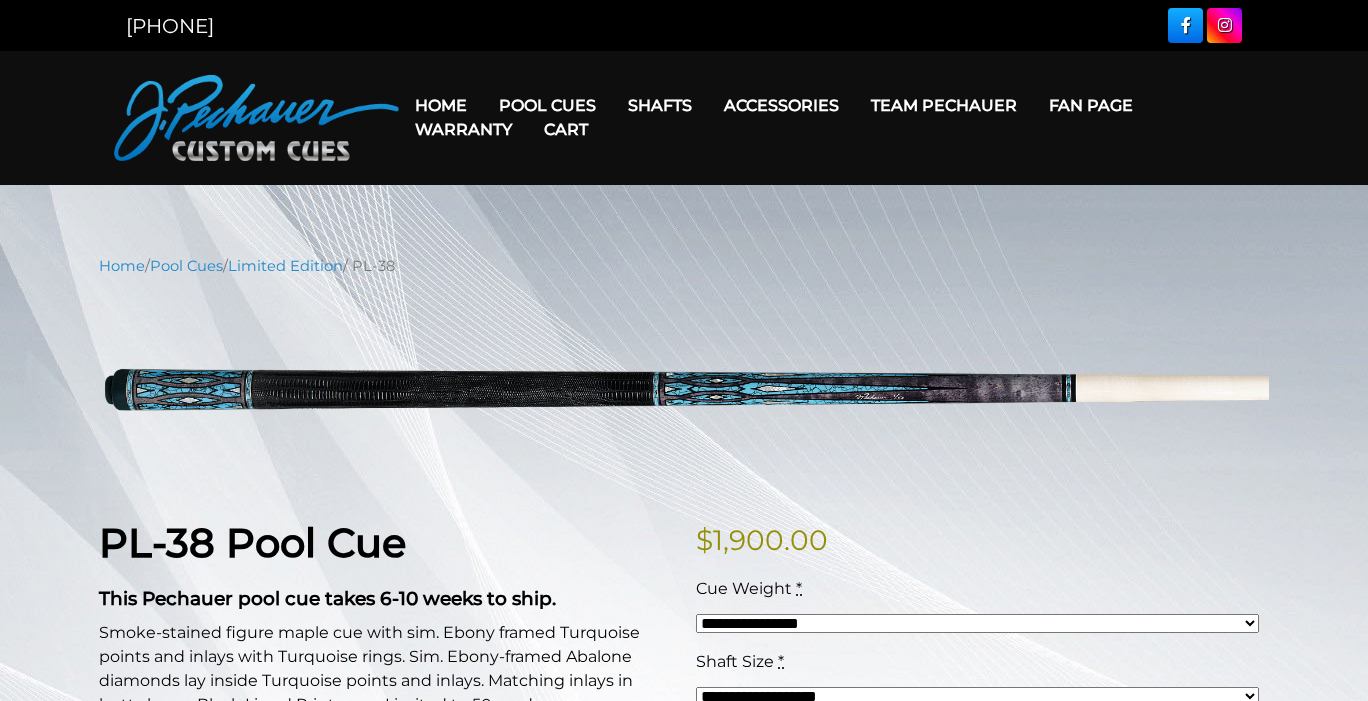 scroll, scrollTop: 0, scrollLeft: 0, axis: both 